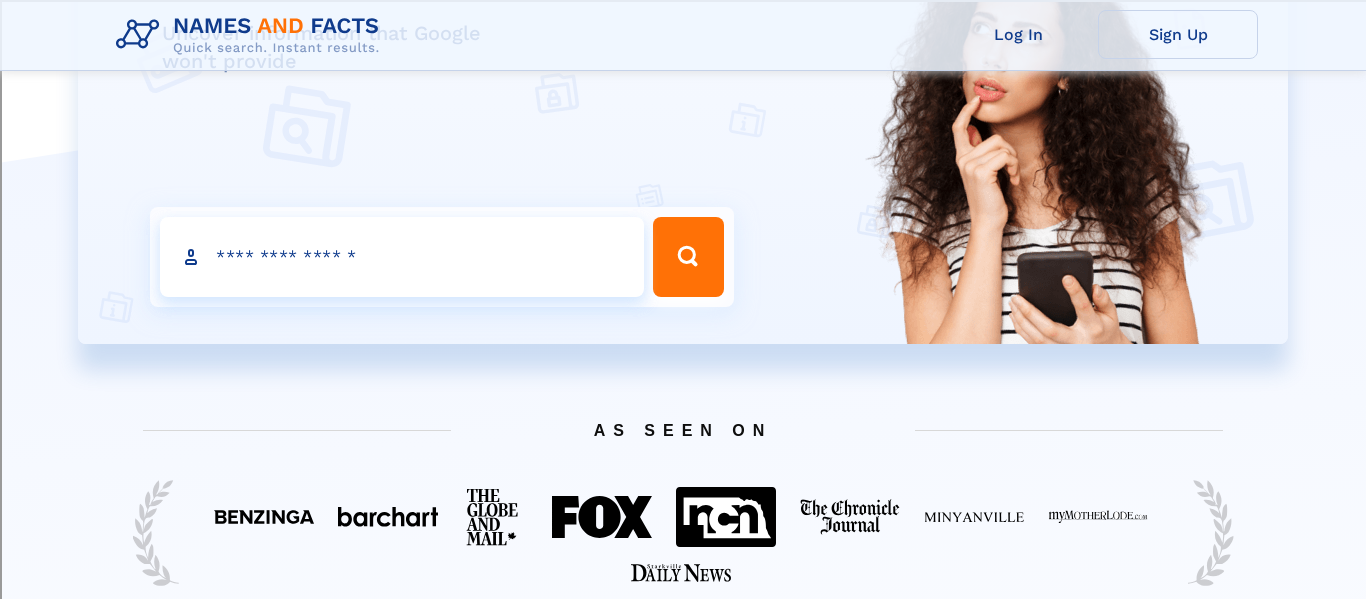 scroll, scrollTop: 0, scrollLeft: 0, axis: both 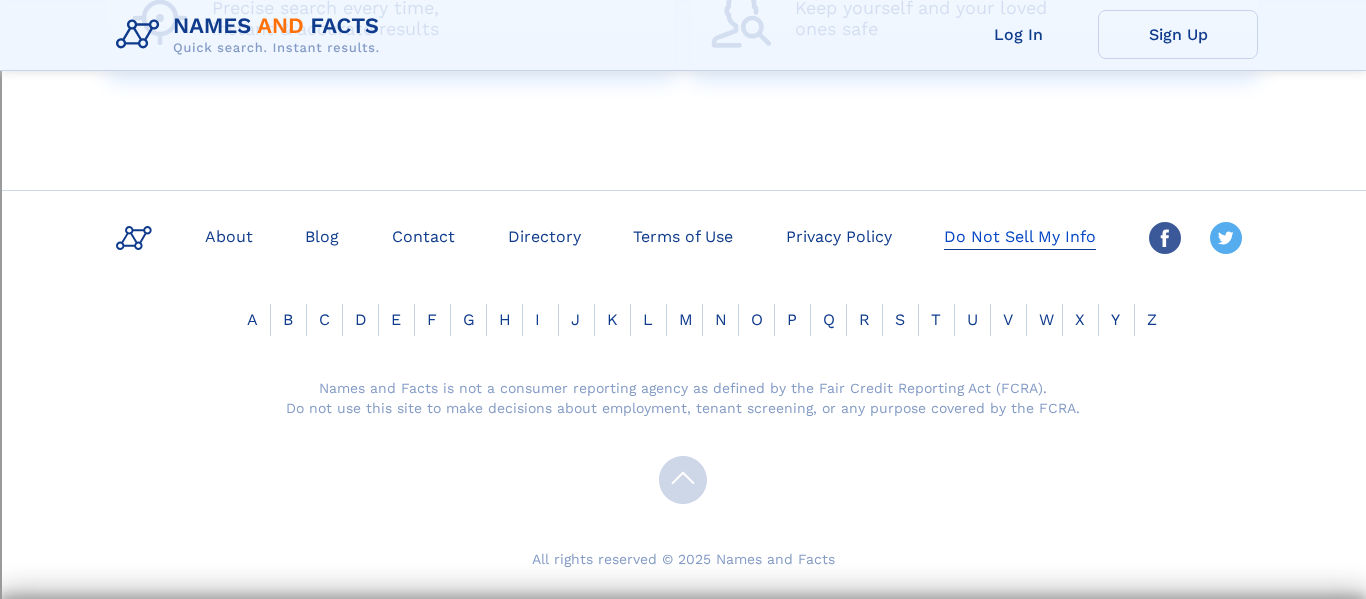 click on "Do Not Sell My Info" at bounding box center (1020, 235) 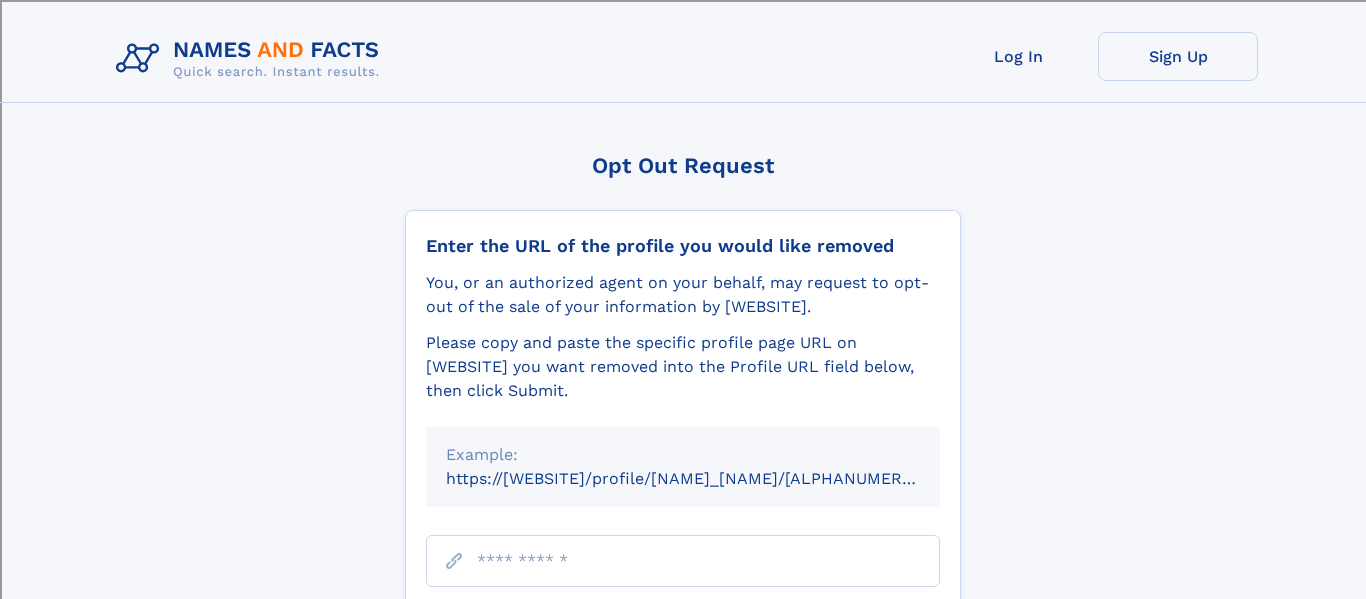 scroll, scrollTop: 0, scrollLeft: 0, axis: both 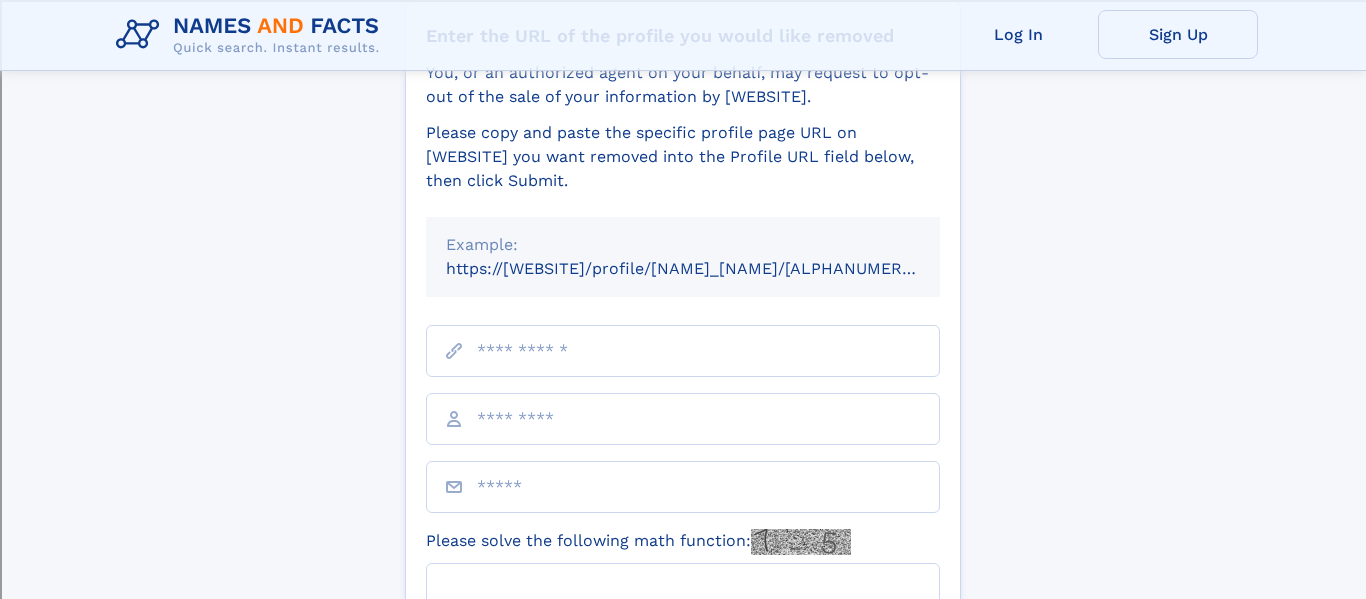 click at bounding box center (683, 351) 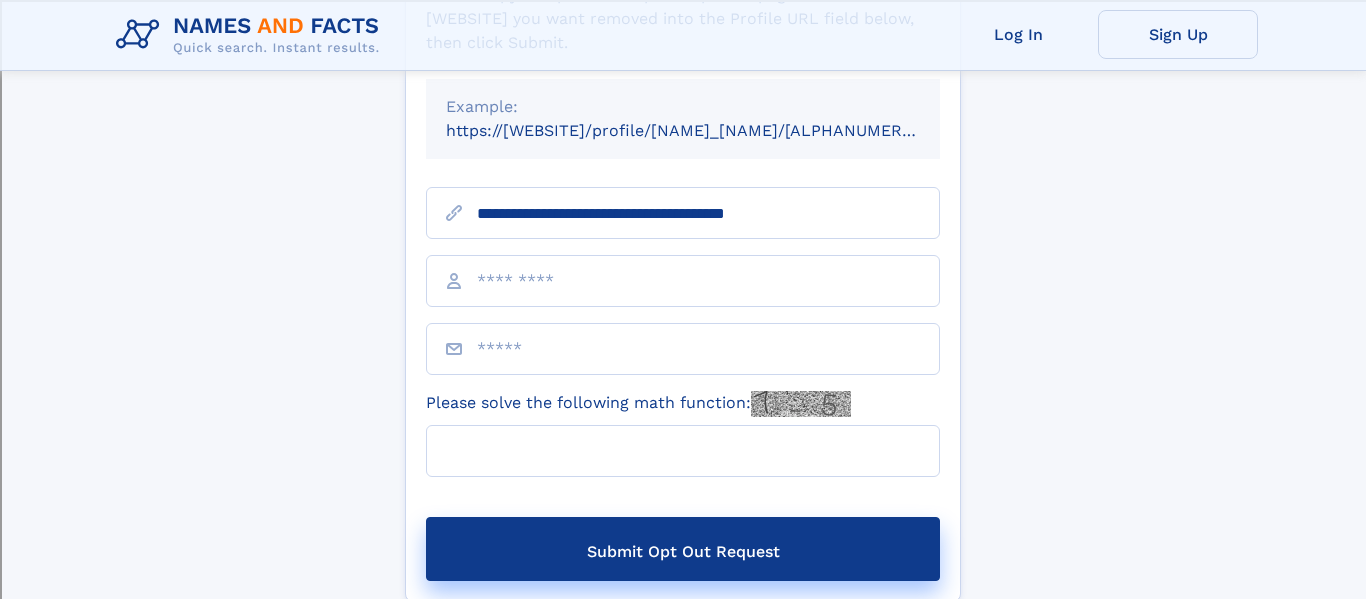 scroll, scrollTop: 350, scrollLeft: 0, axis: vertical 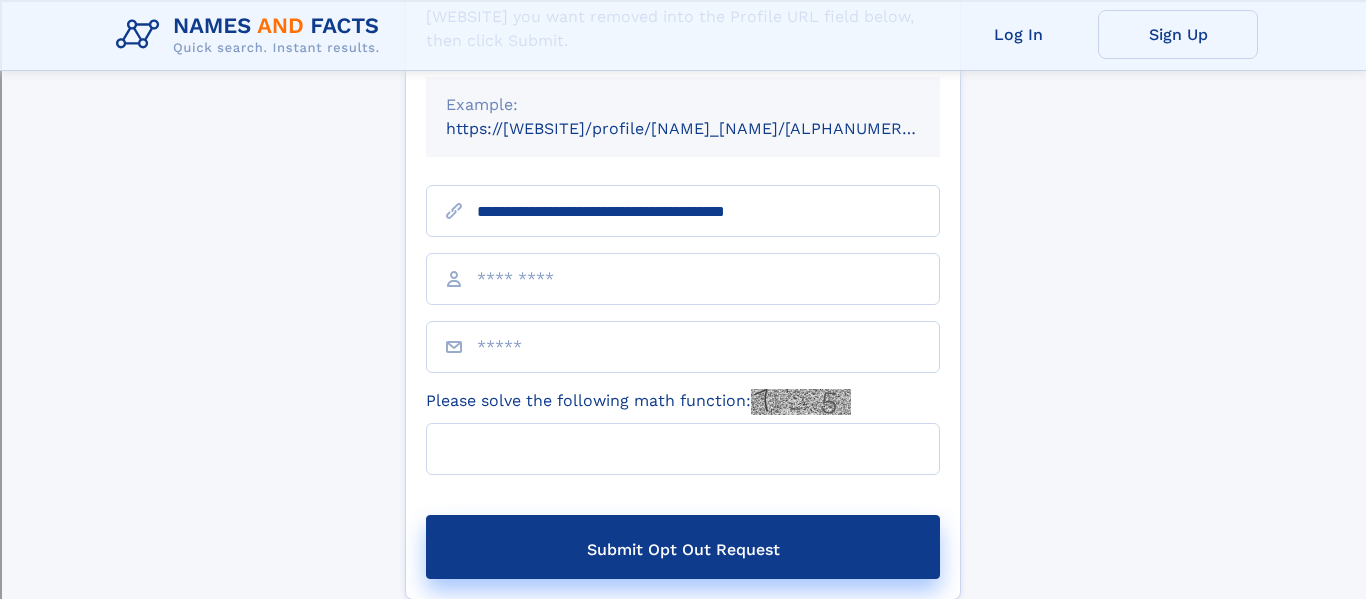type on "**********" 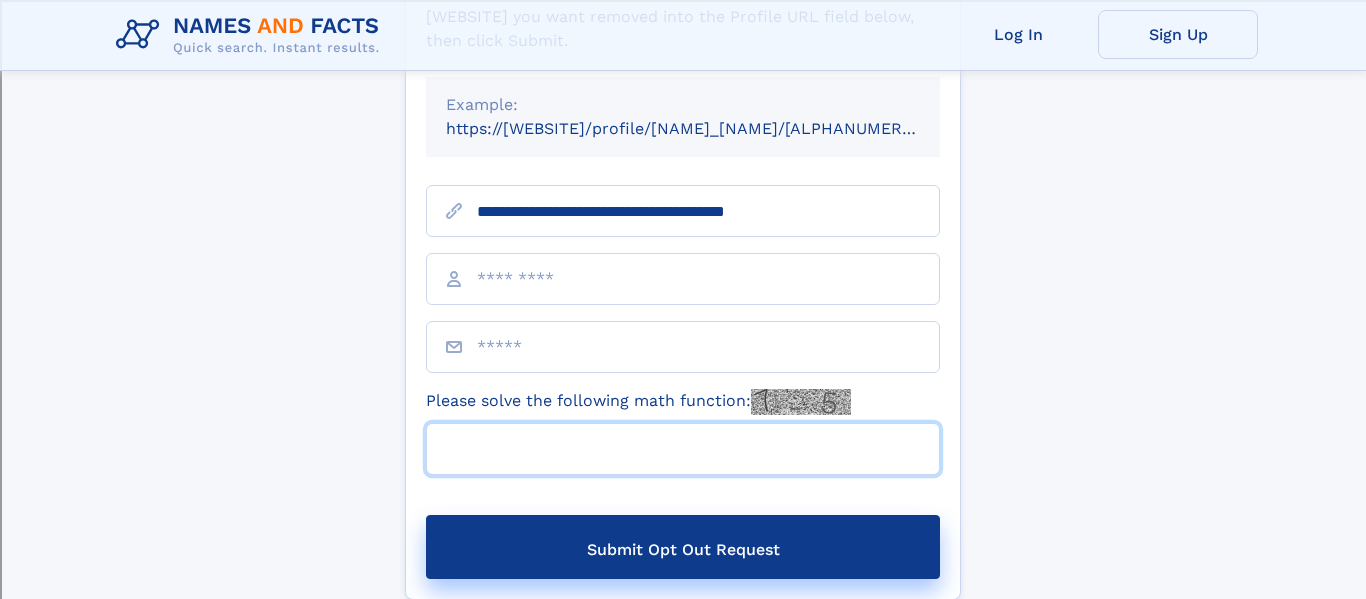 click on "Please solve the following math function:" at bounding box center (683, 449) 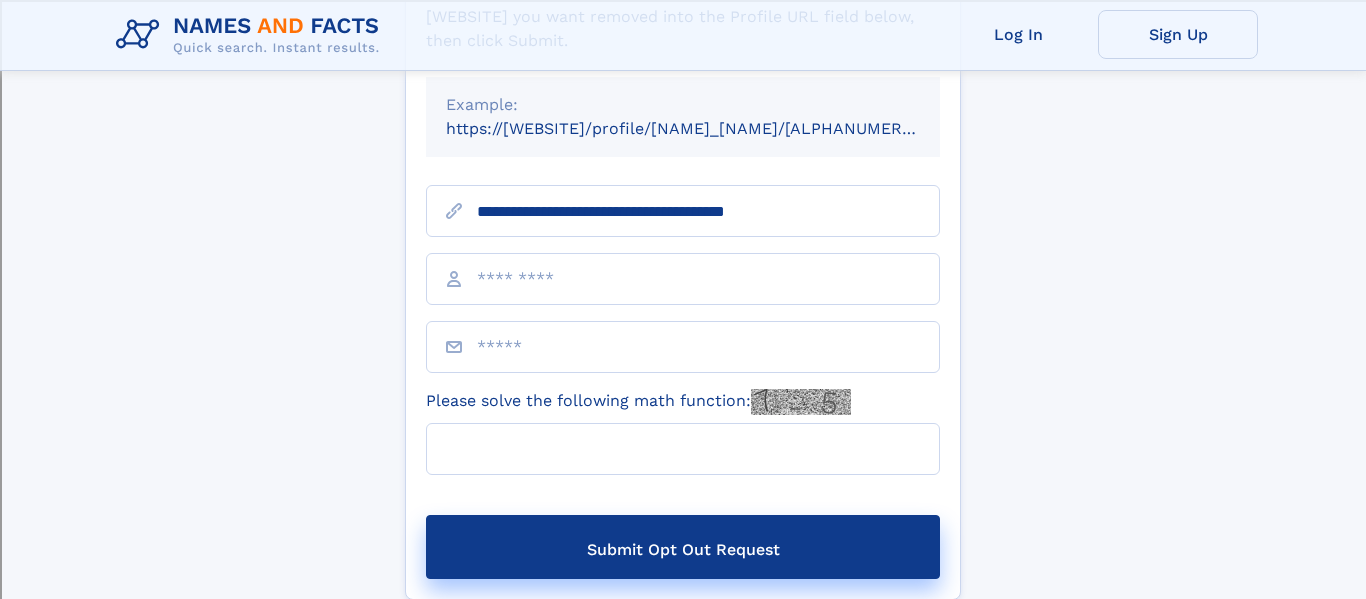 drag, startPoint x: 809, startPoint y: 407, endPoint x: 854, endPoint y: 405, distance: 45.044422 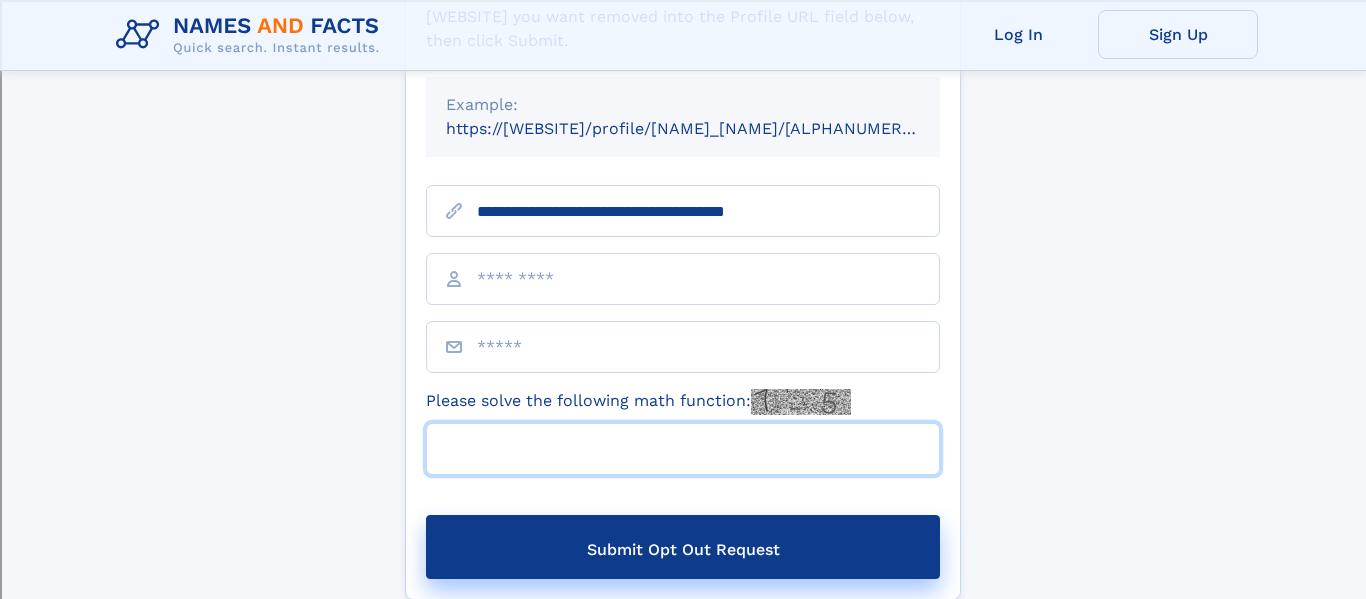 click on "Please solve the following math function:" at bounding box center [683, 449] 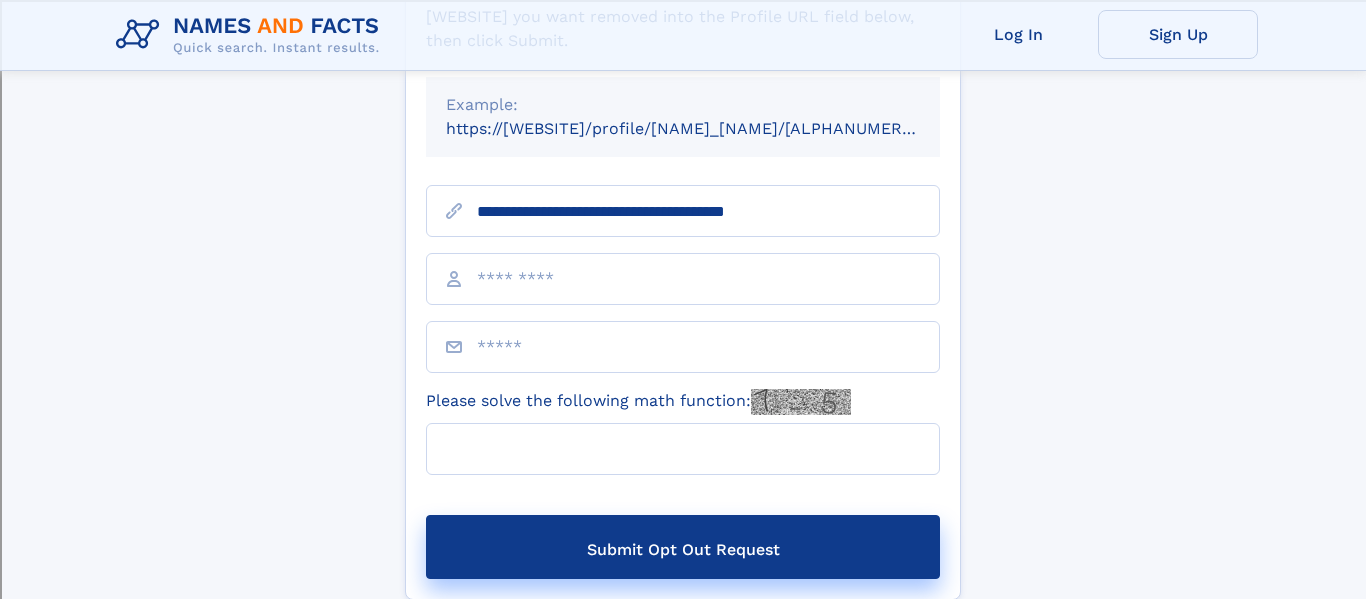 click at bounding box center (683, 279) 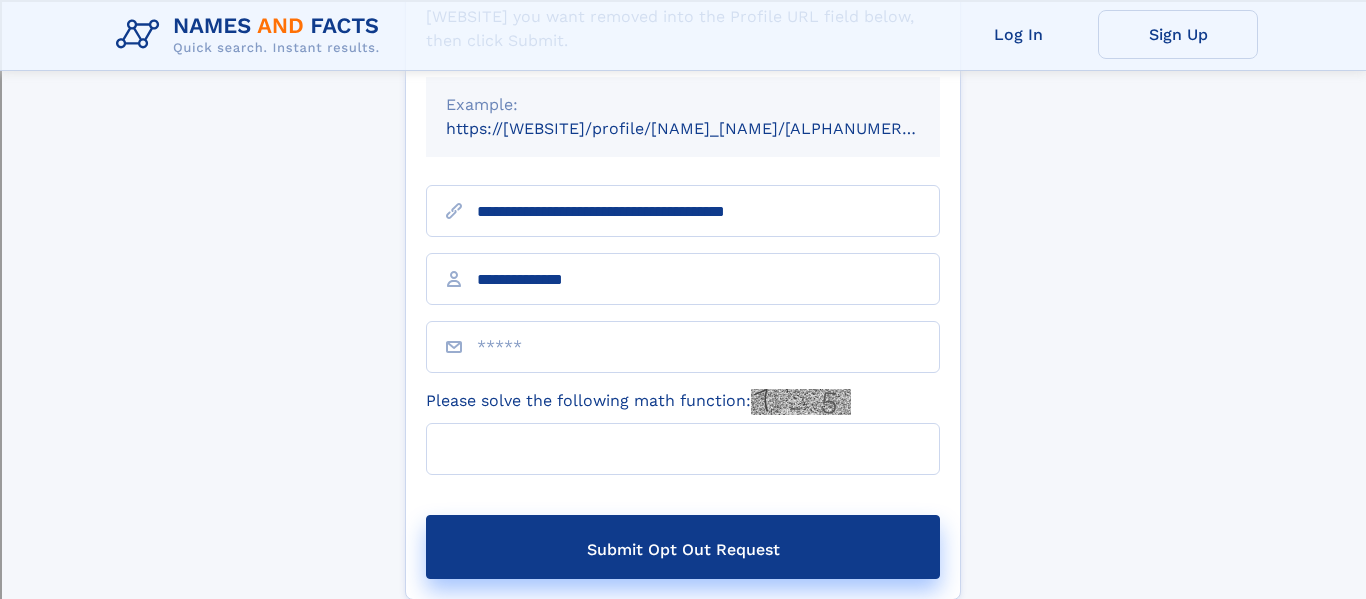 type on "**********" 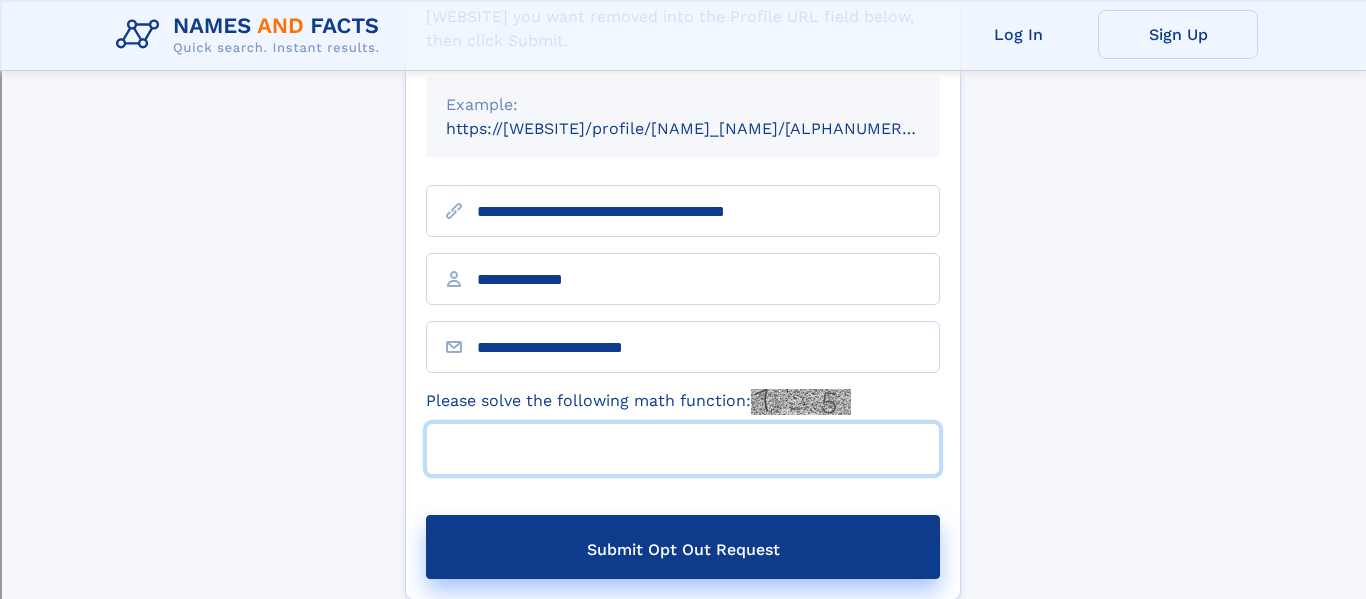 click on "Please solve the following math function:" at bounding box center [683, 449] 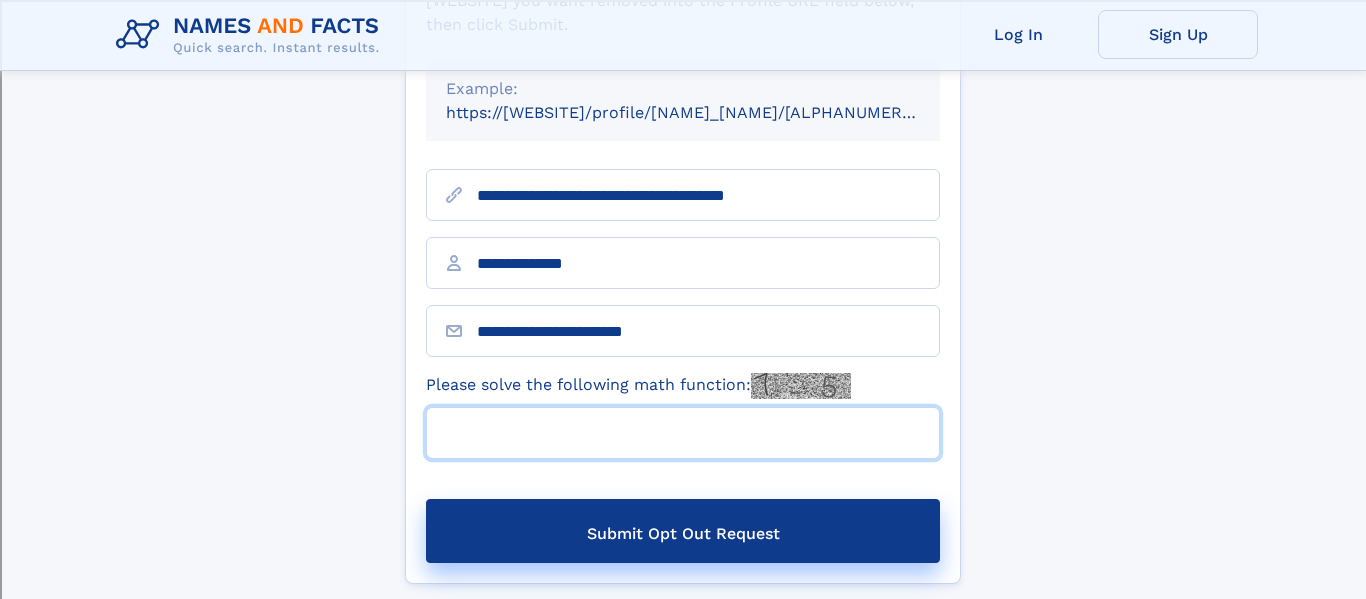 scroll, scrollTop: 390, scrollLeft: 0, axis: vertical 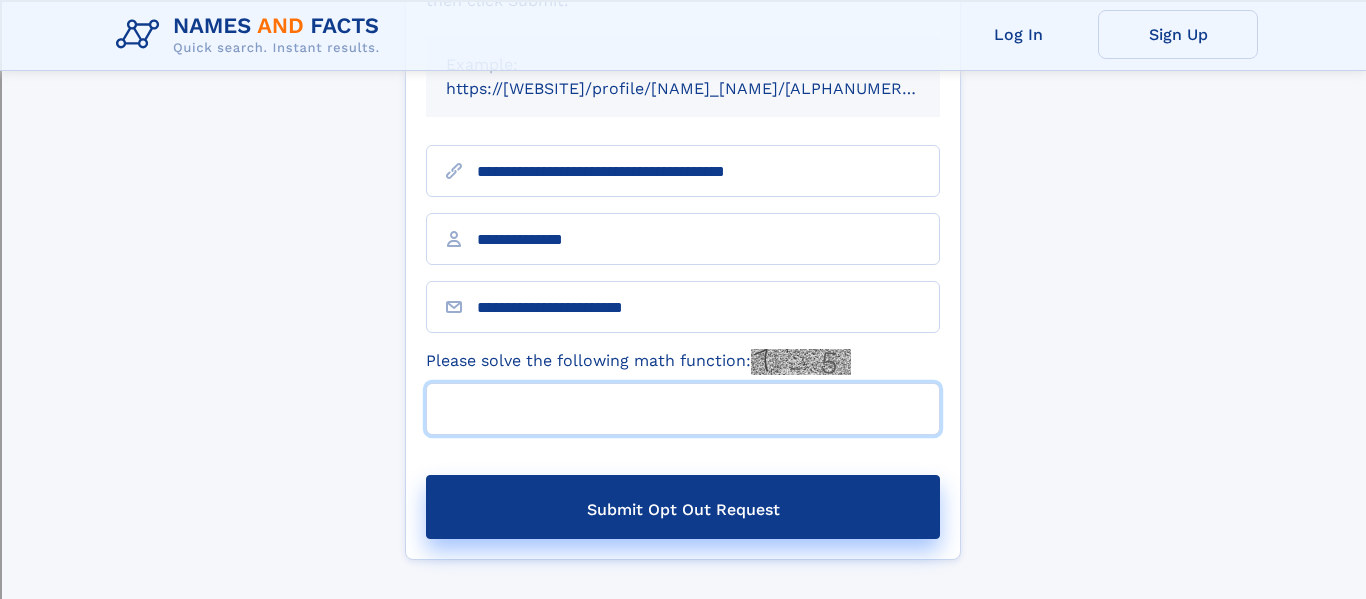 click on "Please solve the following math function:" at bounding box center [683, 409] 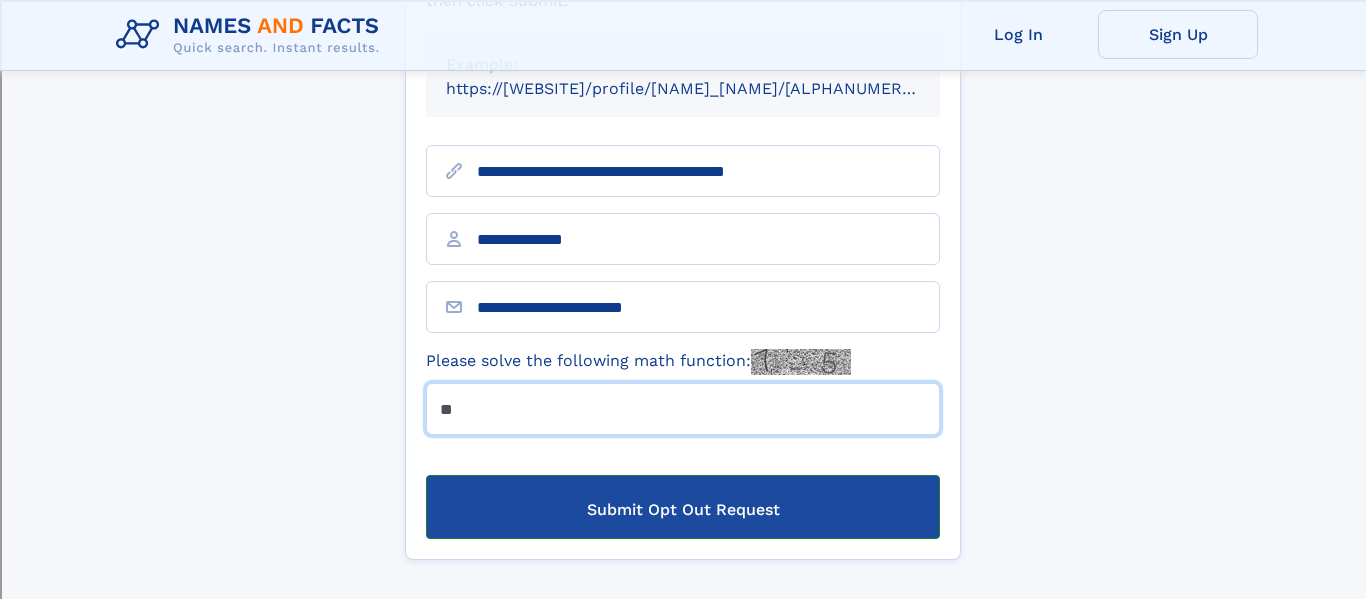 type on "**" 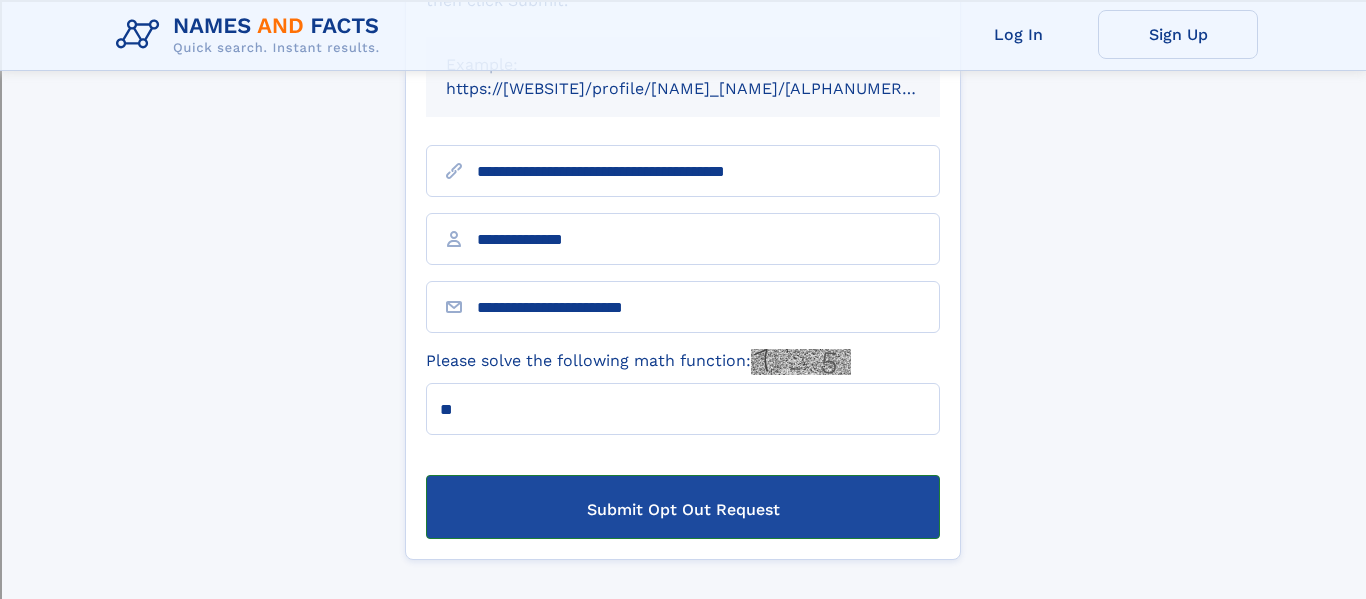 click on "Submit Opt Out Request" at bounding box center (683, 507) 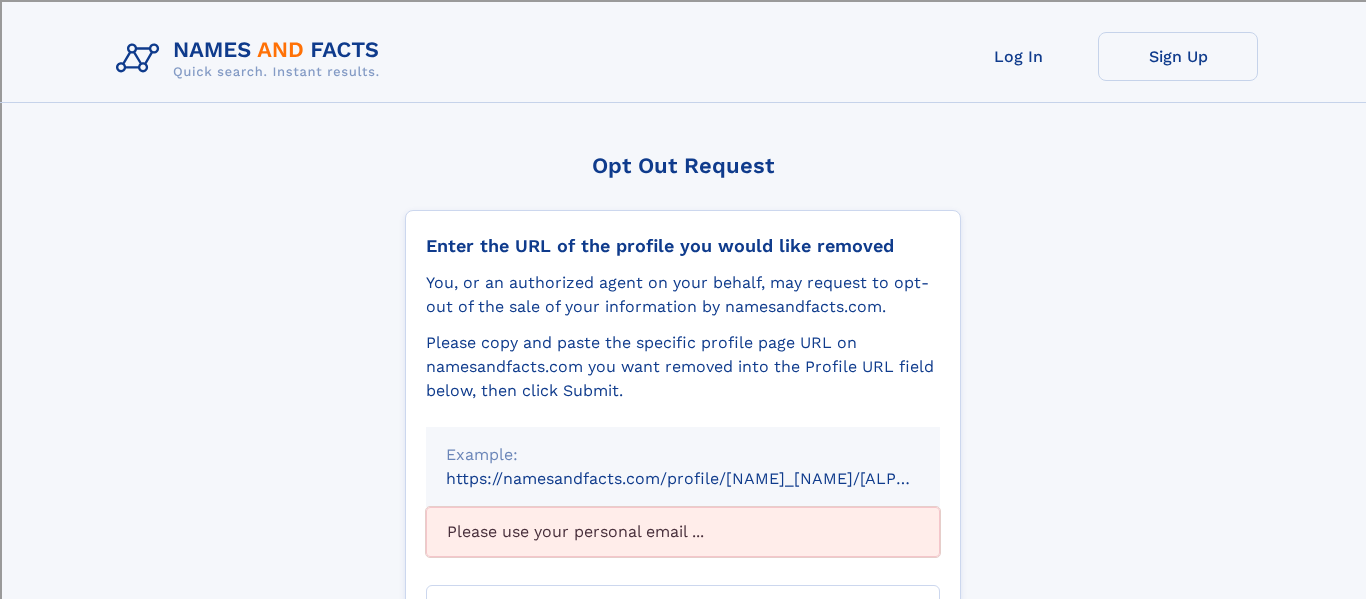 scroll, scrollTop: 0, scrollLeft: 0, axis: both 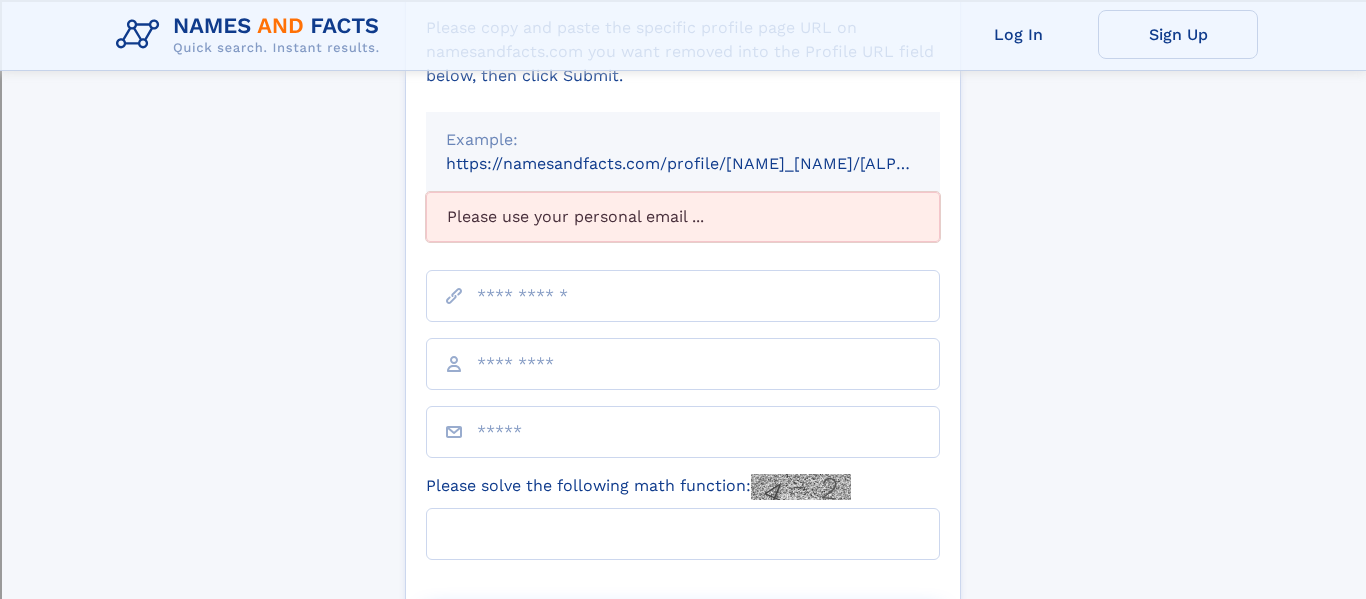 click at bounding box center (683, 432) 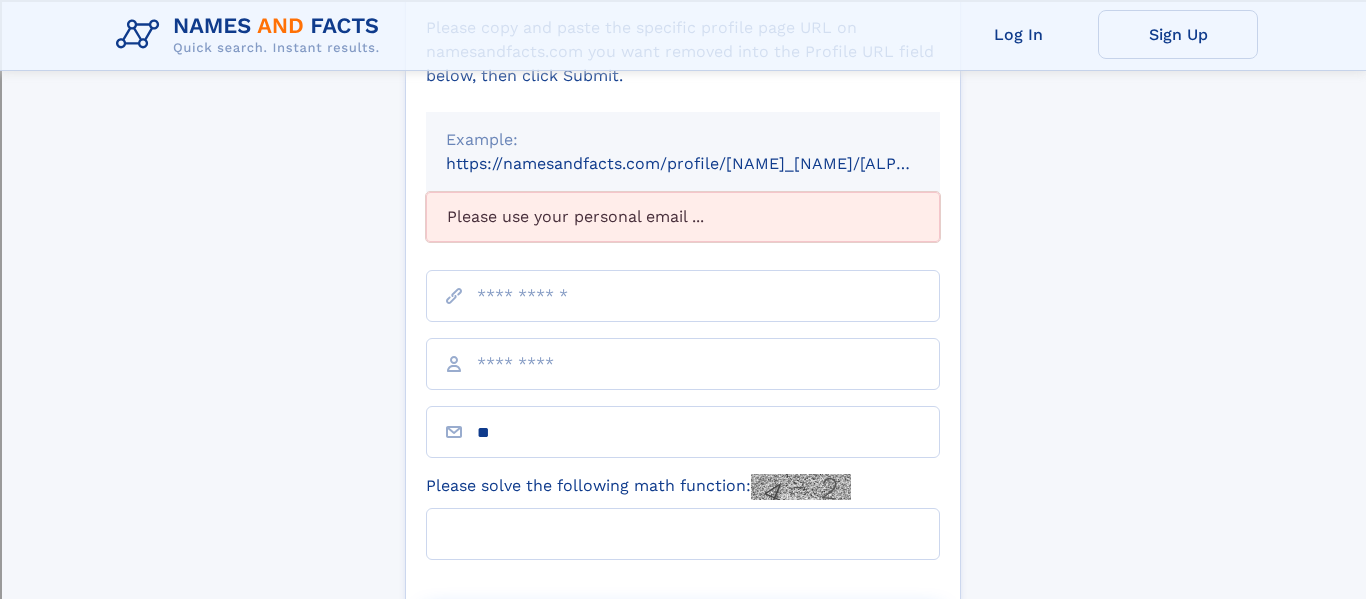type on "**********" 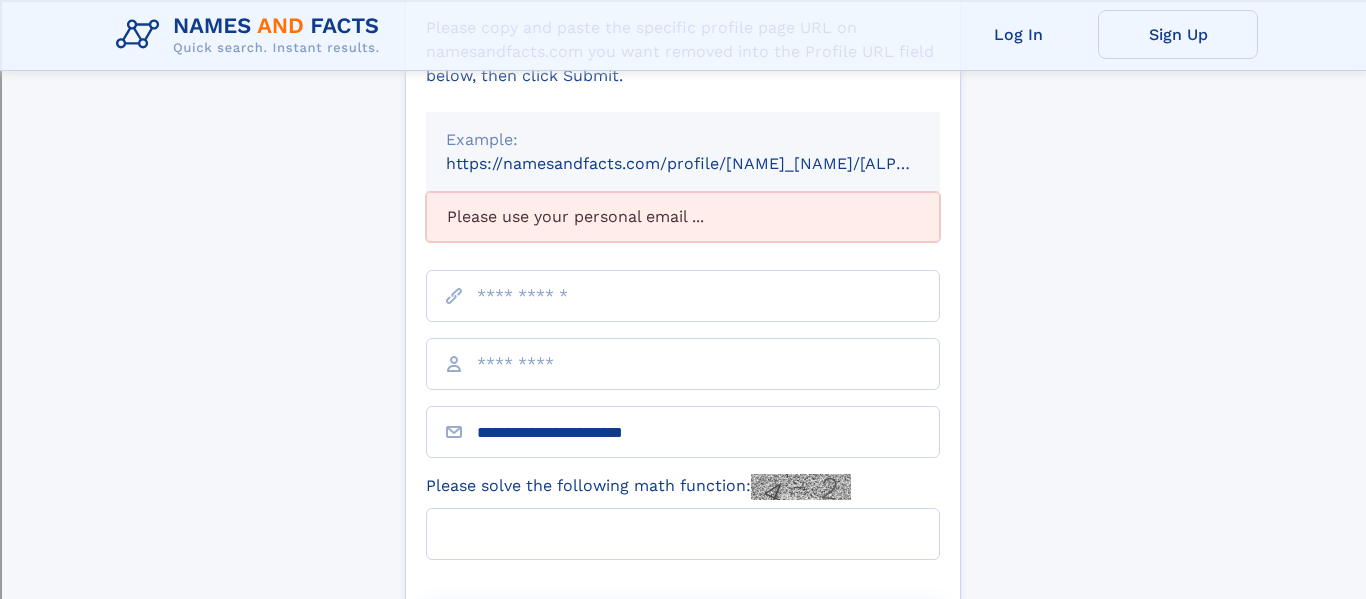 click at bounding box center [683, 296] 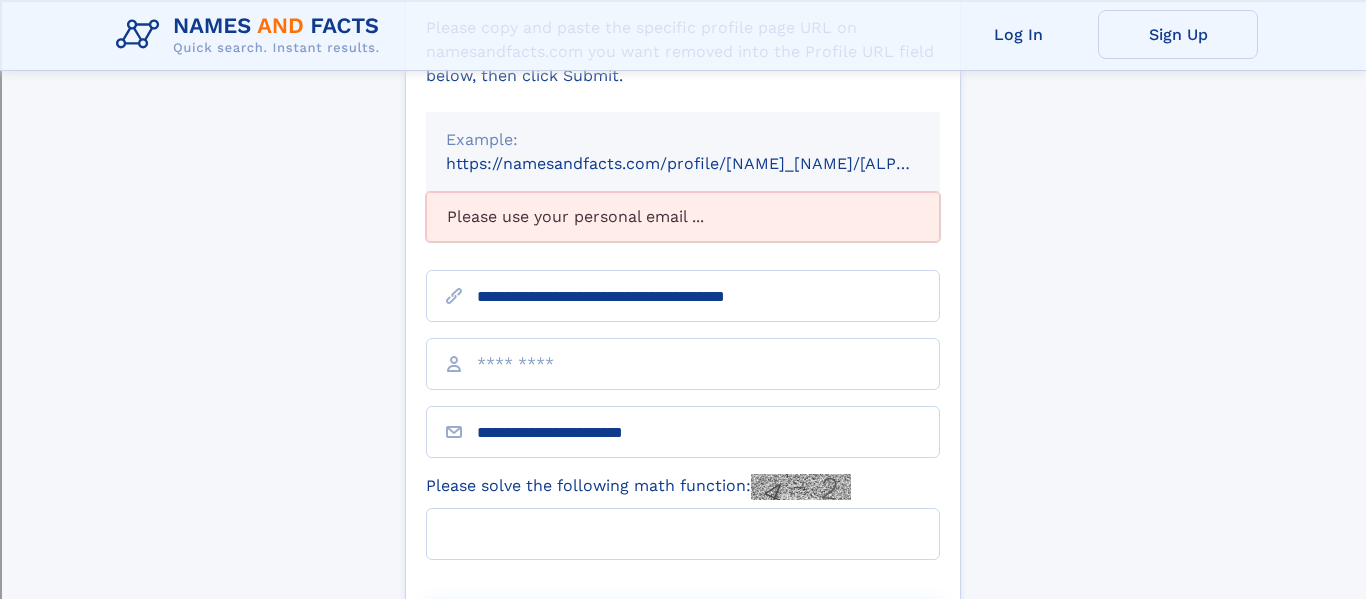 click at bounding box center (683, 364) 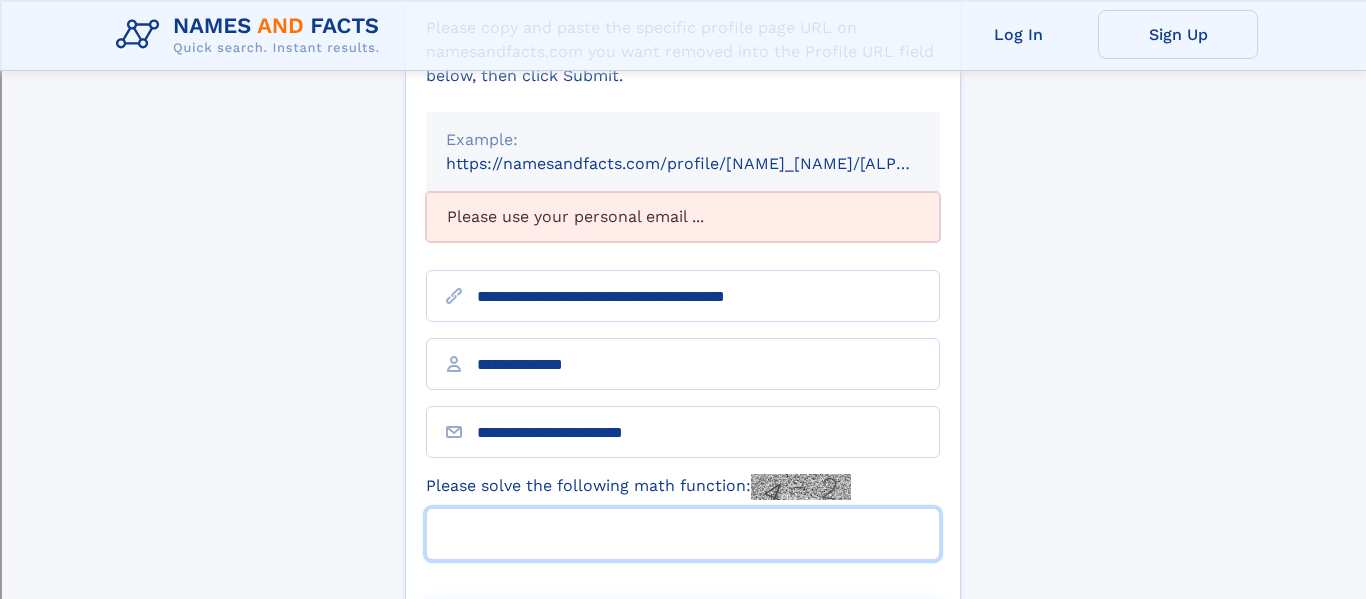 click on "Please solve the following math function:" at bounding box center [683, 534] 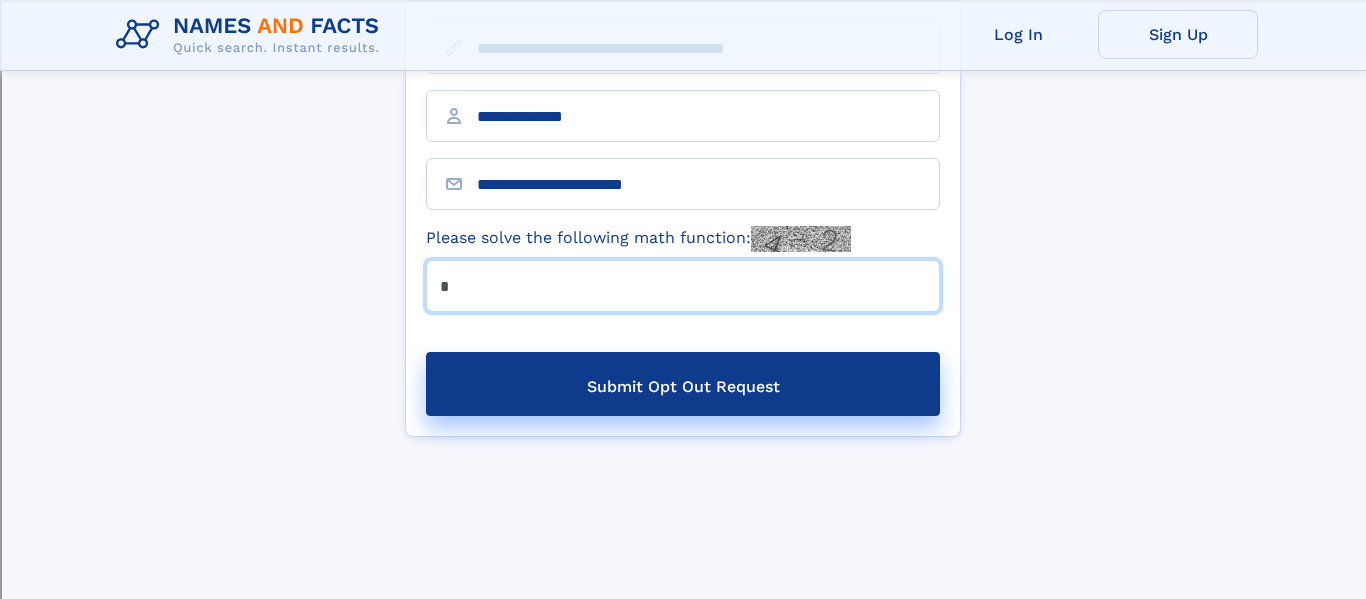 scroll, scrollTop: 604, scrollLeft: 0, axis: vertical 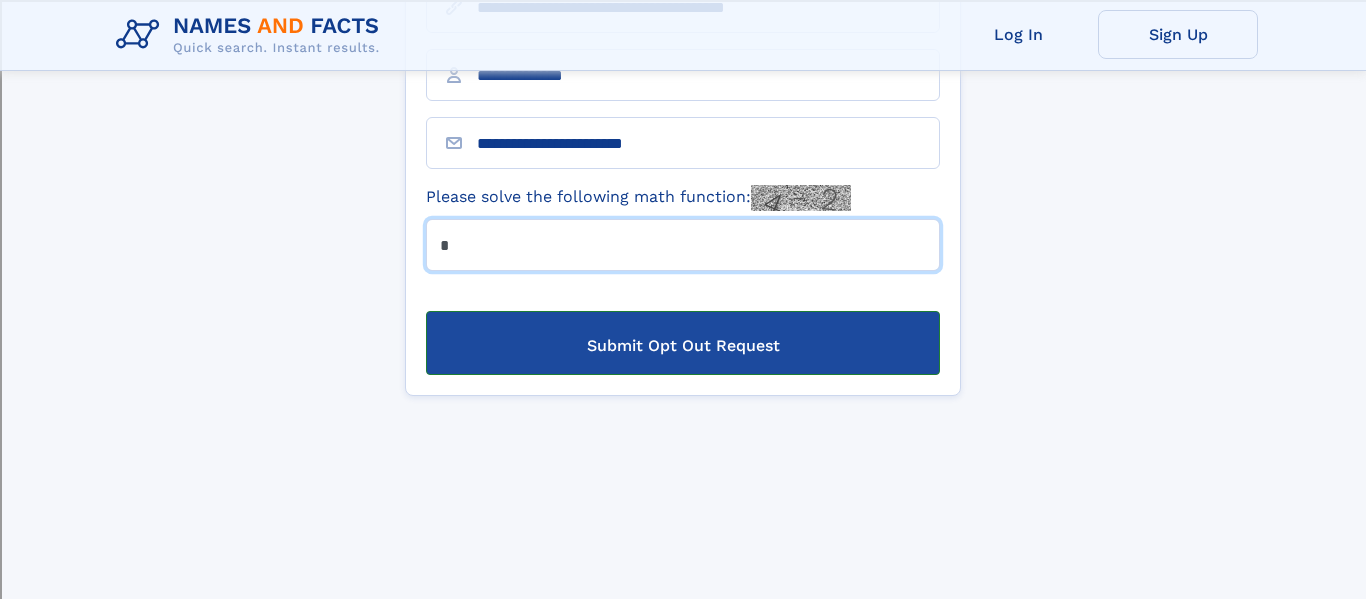 type on "*" 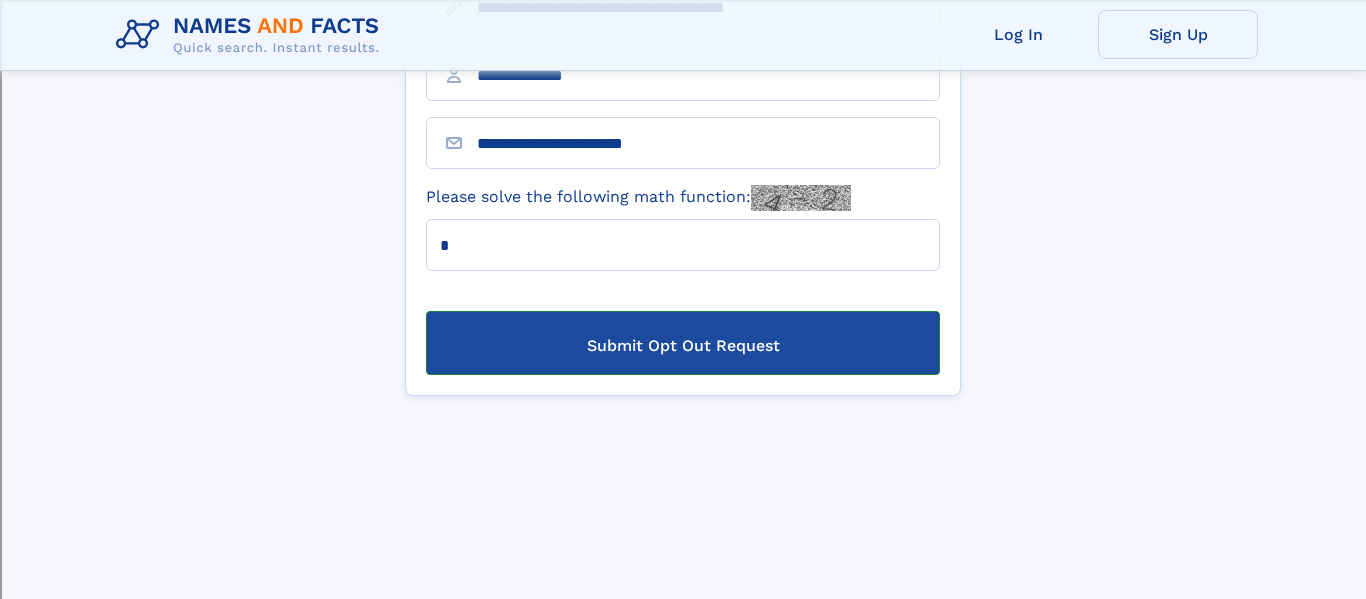 click on "Submit Opt Out Request" at bounding box center [683, 343] 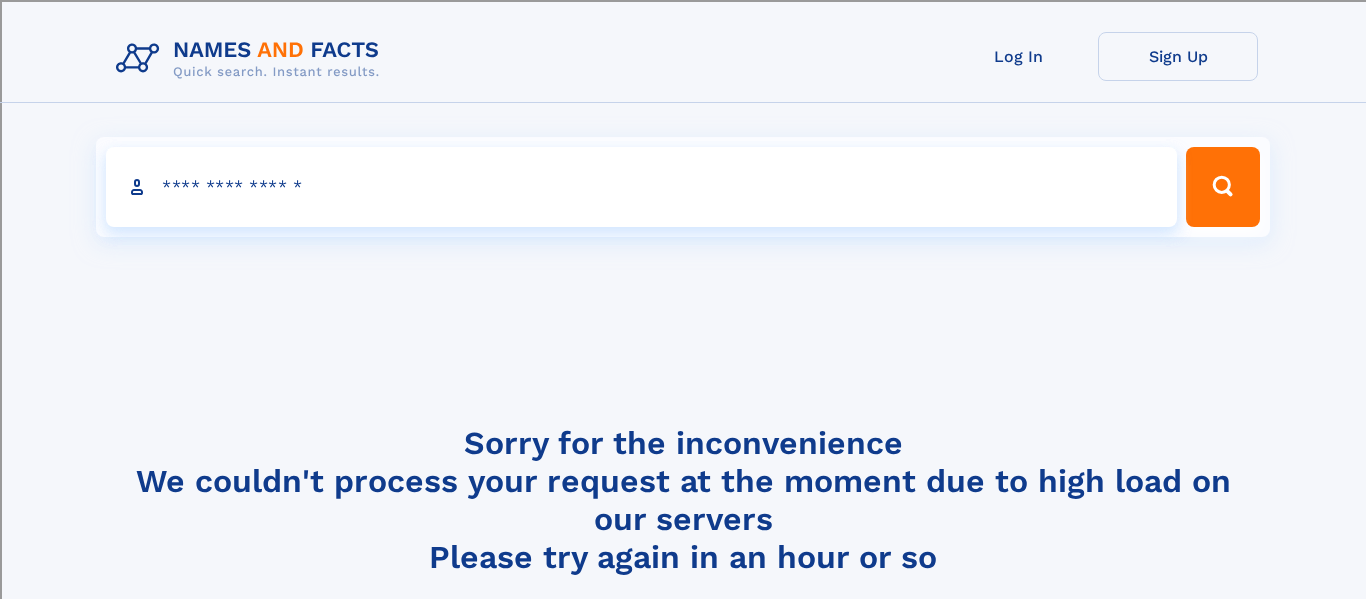 scroll, scrollTop: 0, scrollLeft: 0, axis: both 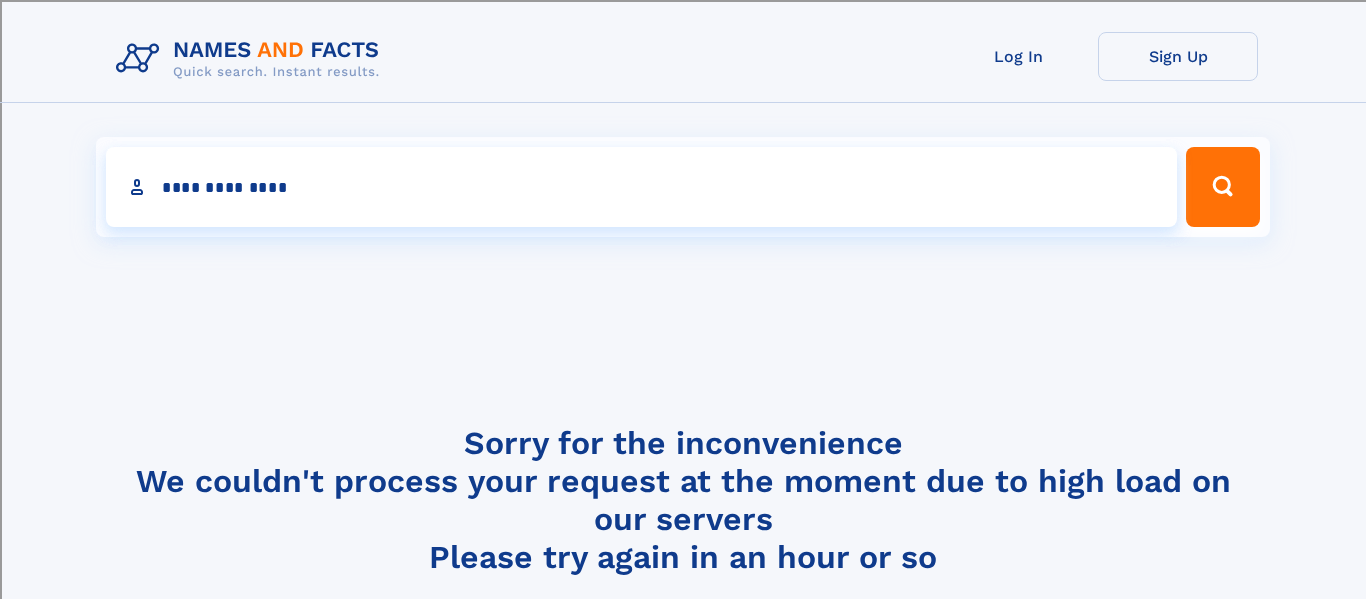 type on "**********" 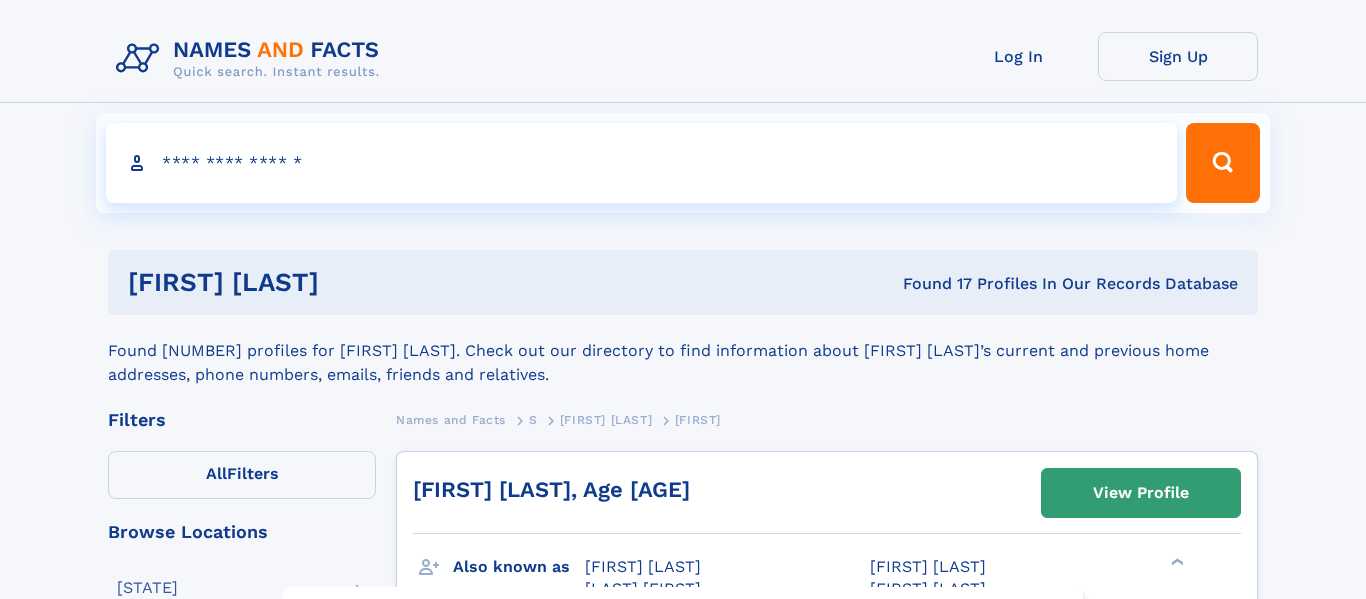 scroll, scrollTop: 0, scrollLeft: 0, axis: both 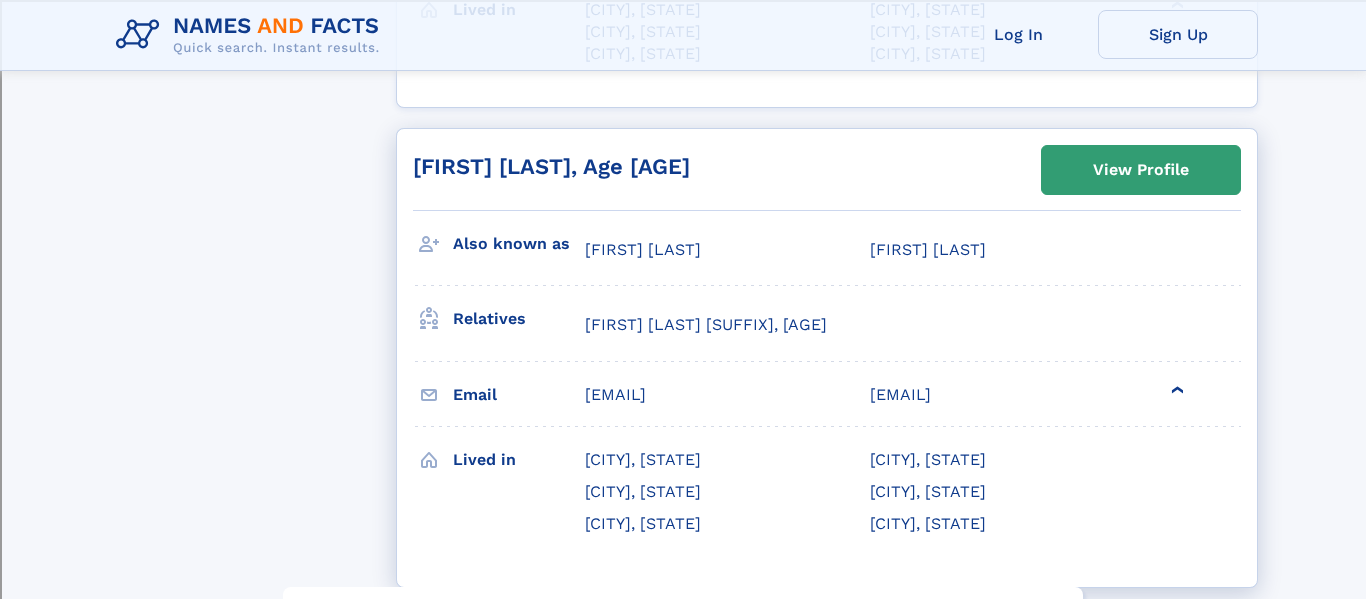 click on "❯" at bounding box center (1178, 390) 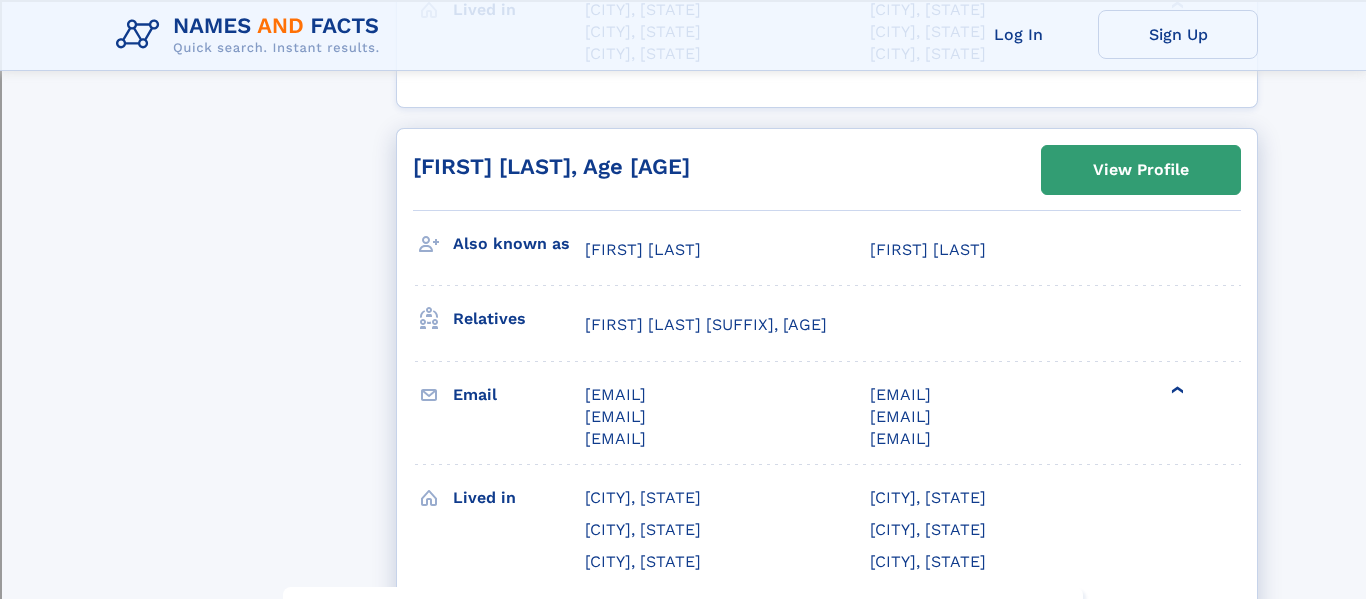 click on "❯" at bounding box center (1178, 390) 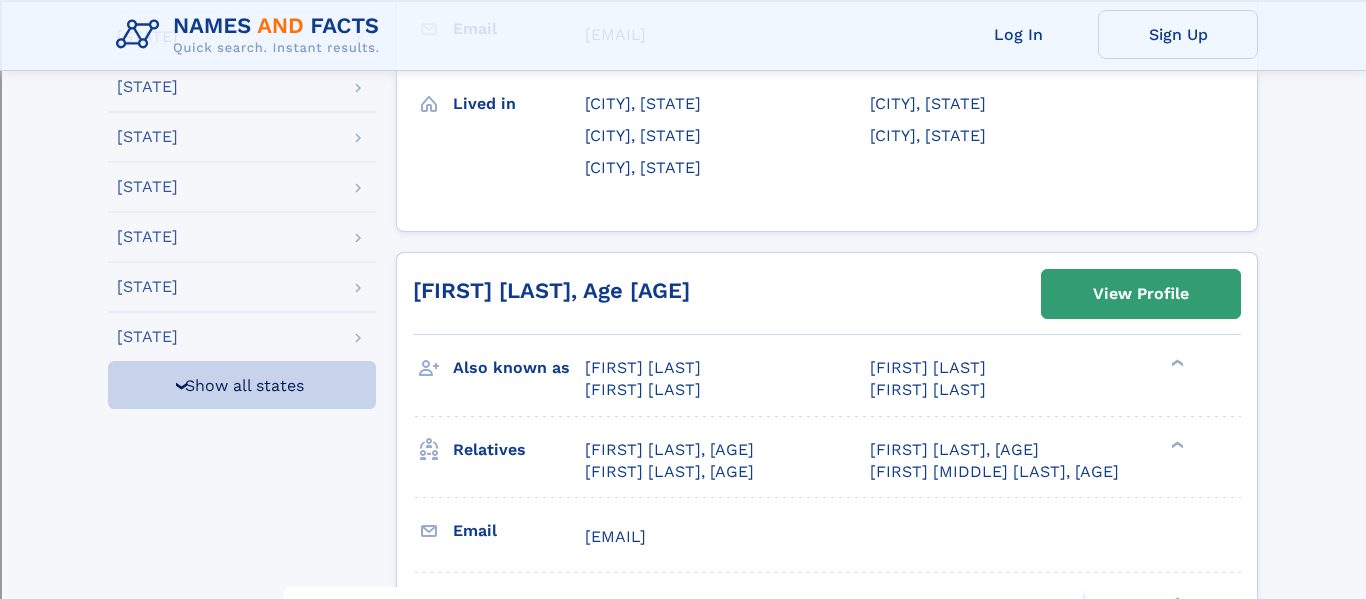 scroll, scrollTop: 731, scrollLeft: 0, axis: vertical 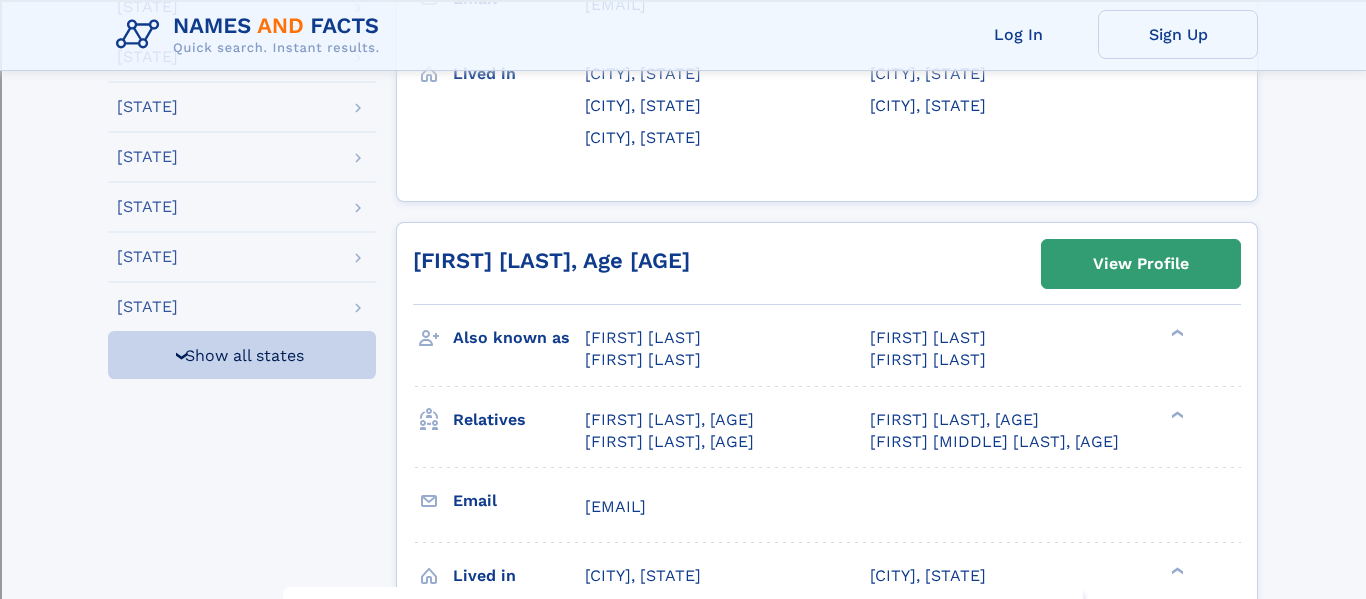 click on "❯" at bounding box center [181, 356] 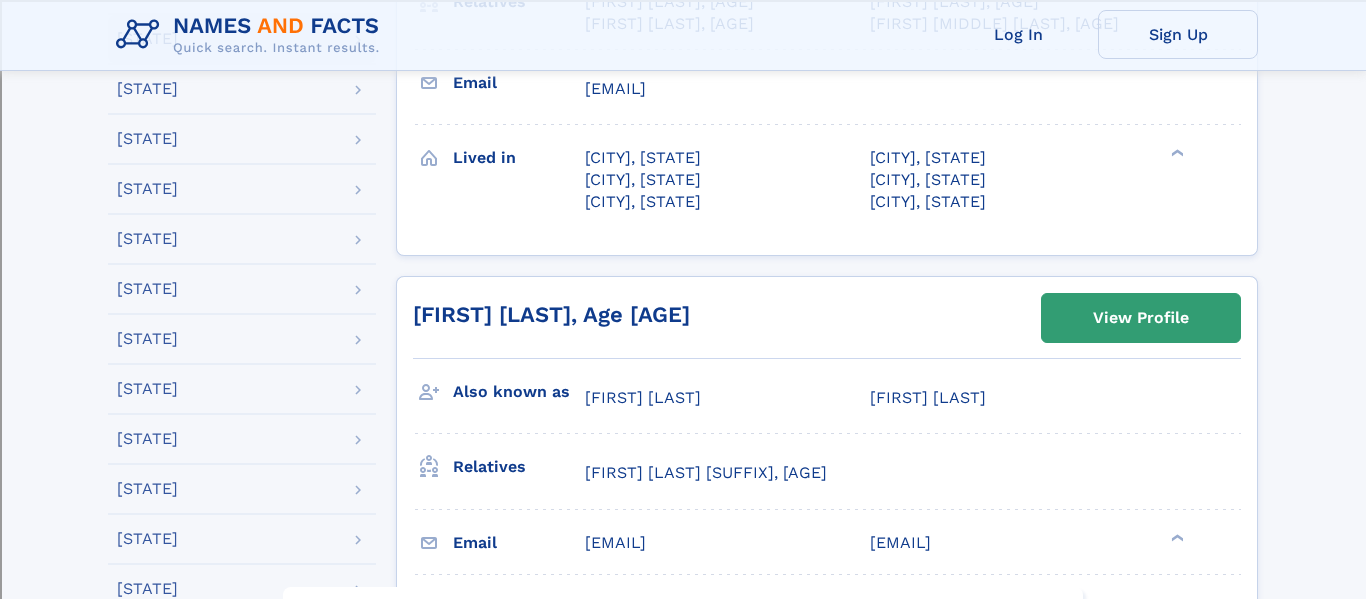 scroll, scrollTop: 1158, scrollLeft: 0, axis: vertical 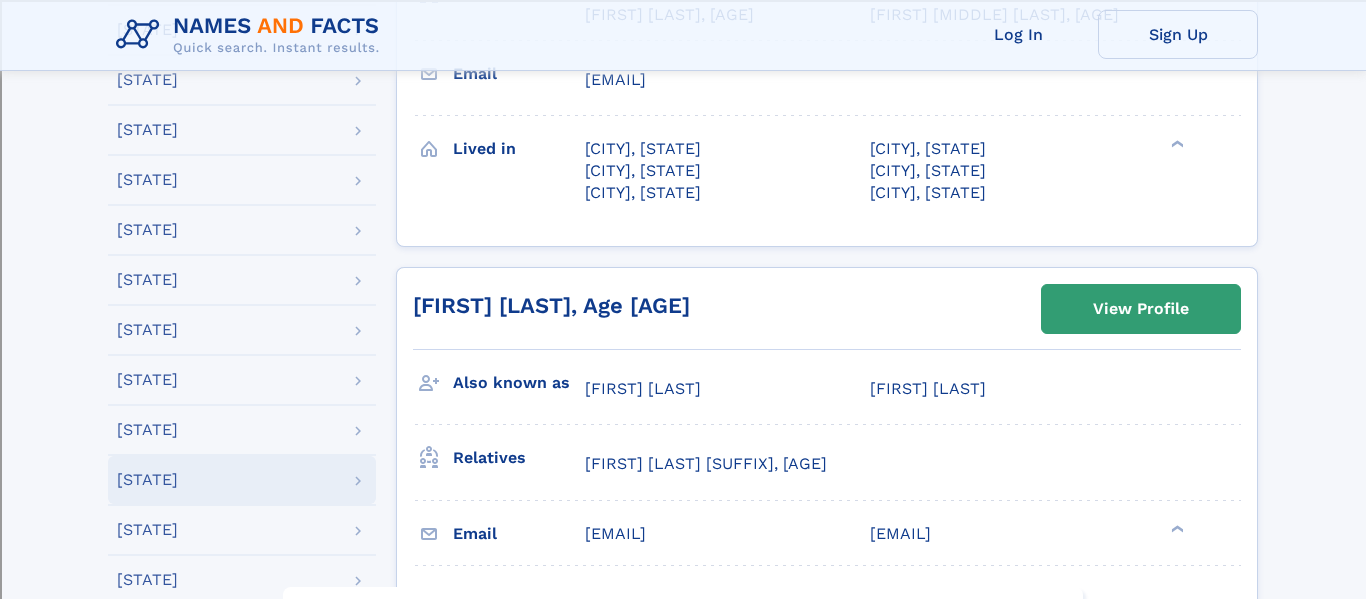 click on "[STATE]" at bounding box center (242, 480) 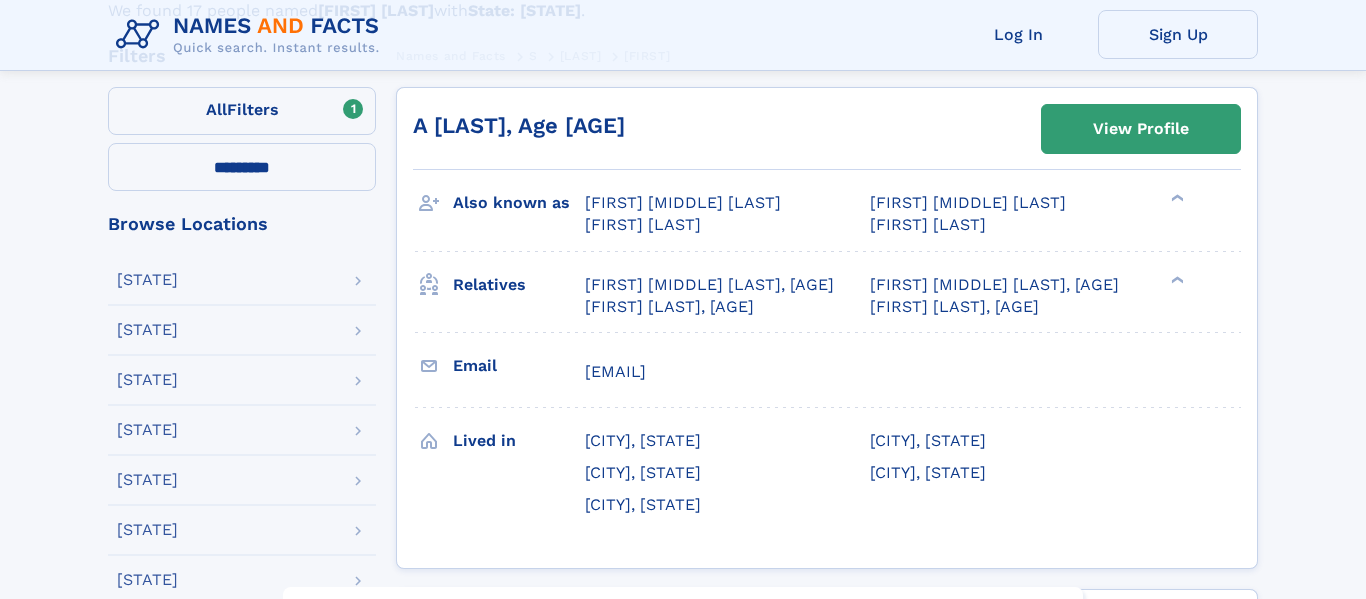 scroll, scrollTop: 340, scrollLeft: 0, axis: vertical 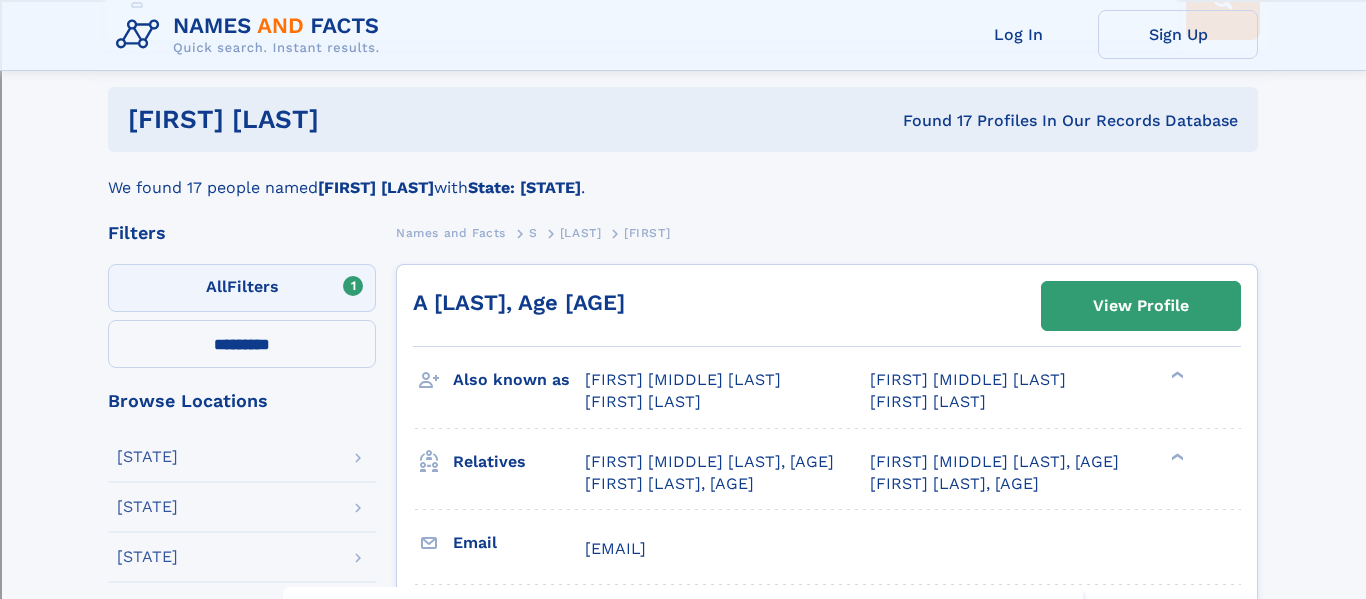 click on "All  Filters" at bounding box center (242, 288) 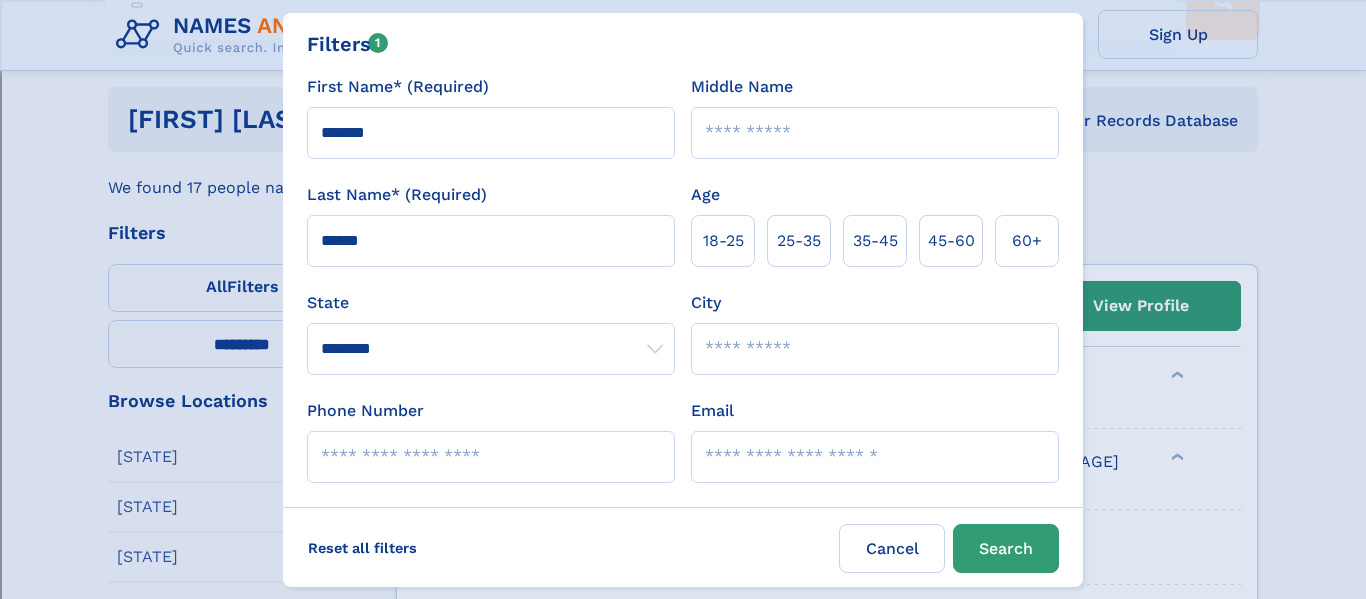 click on "Email" at bounding box center [875, 457] 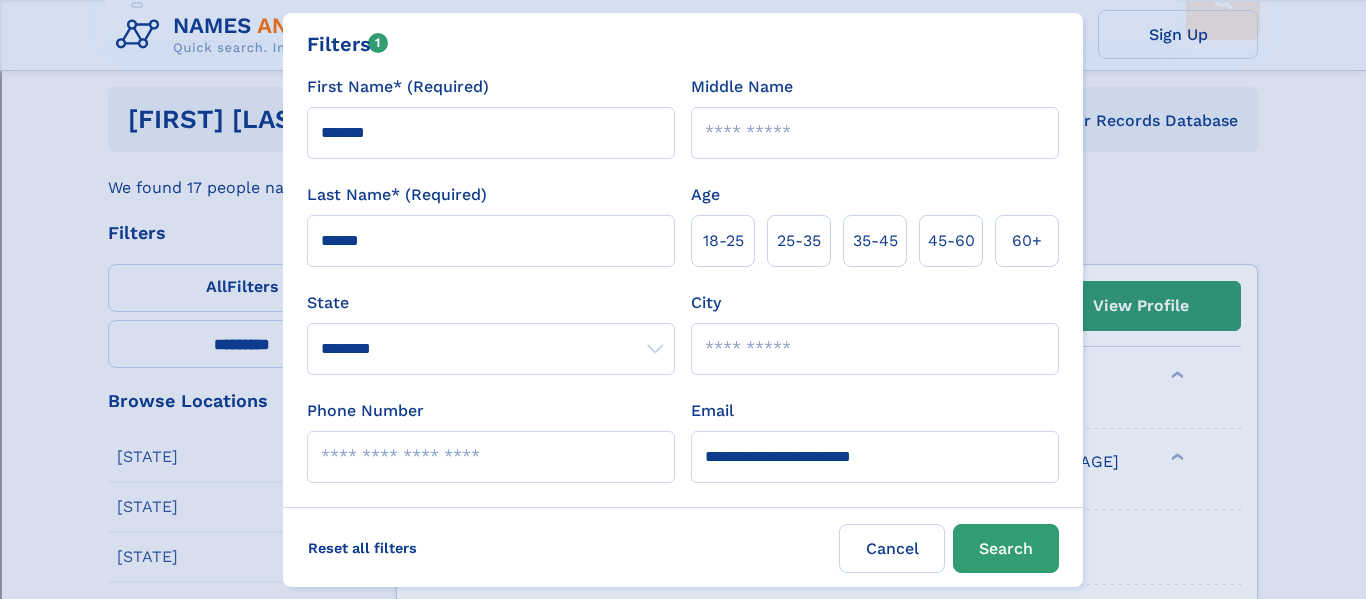type on "**********" 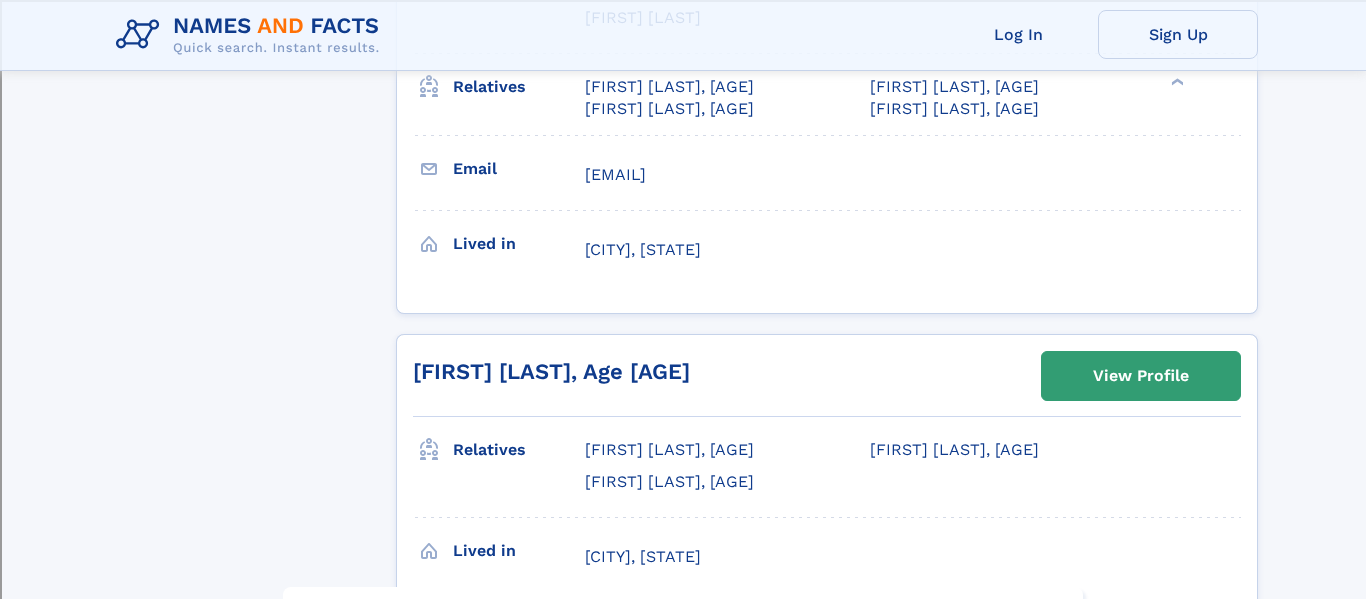 scroll, scrollTop: 0, scrollLeft: 0, axis: both 